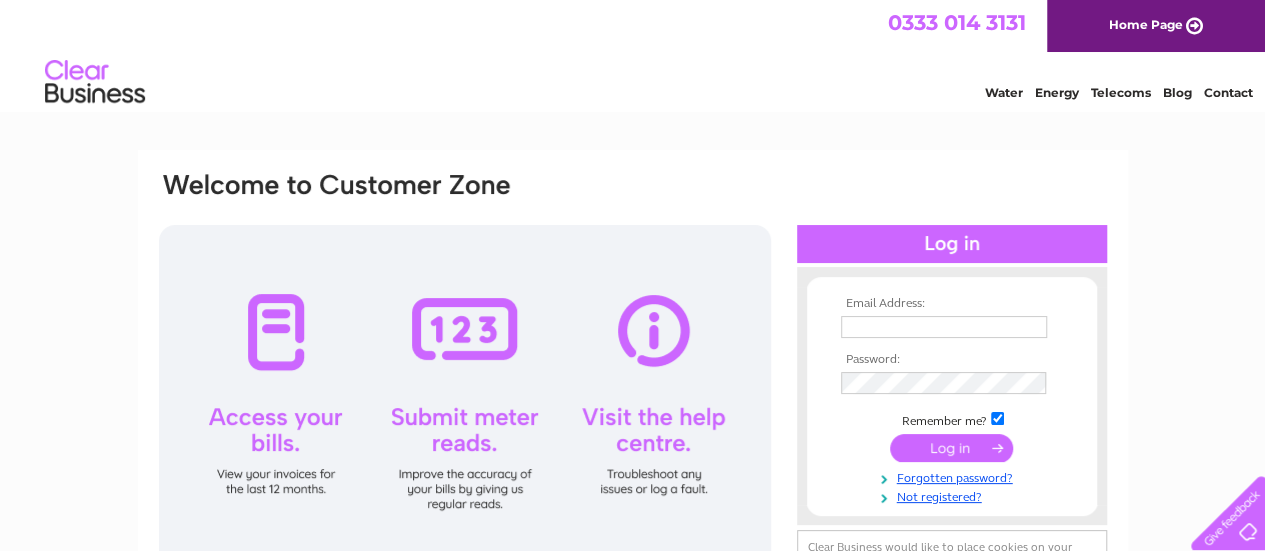 scroll, scrollTop: 0, scrollLeft: 0, axis: both 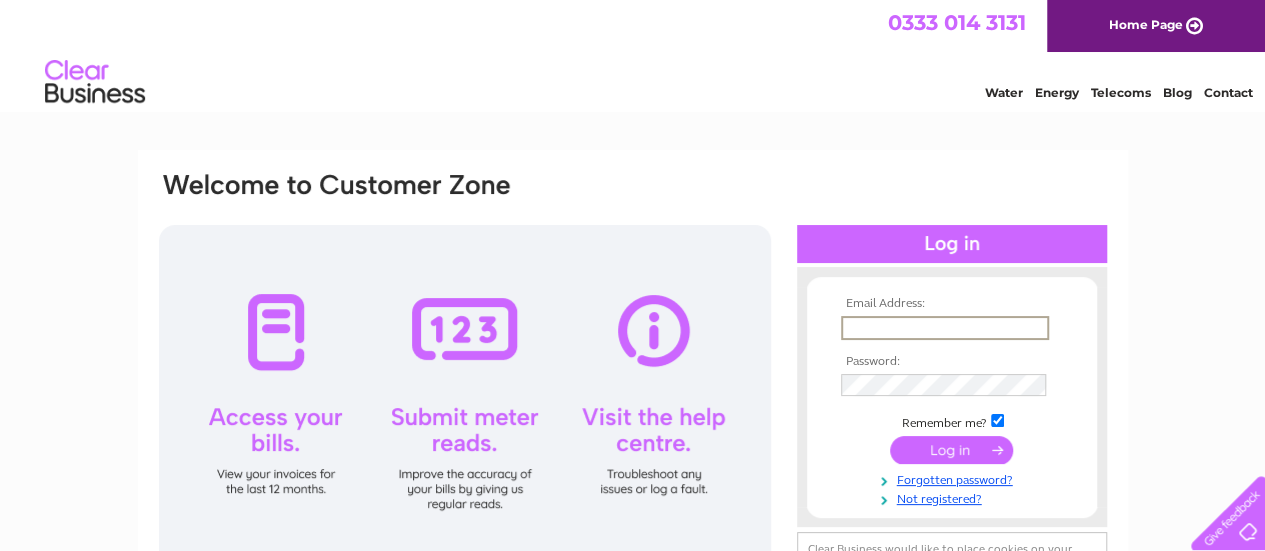 click at bounding box center [945, 328] 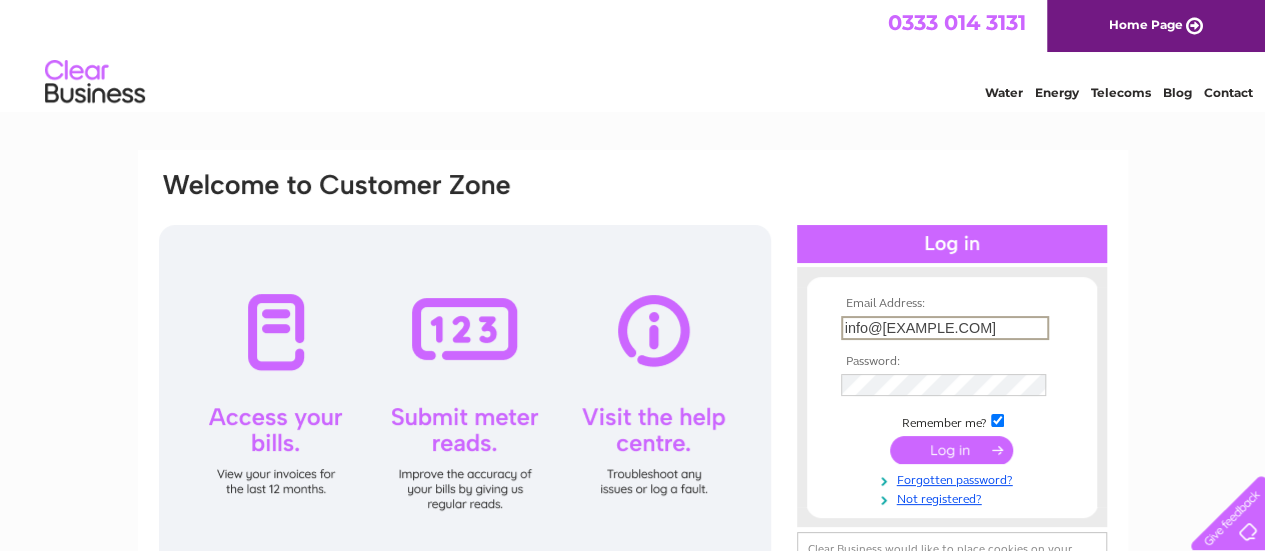 scroll, scrollTop: 0, scrollLeft: 22, axis: horizontal 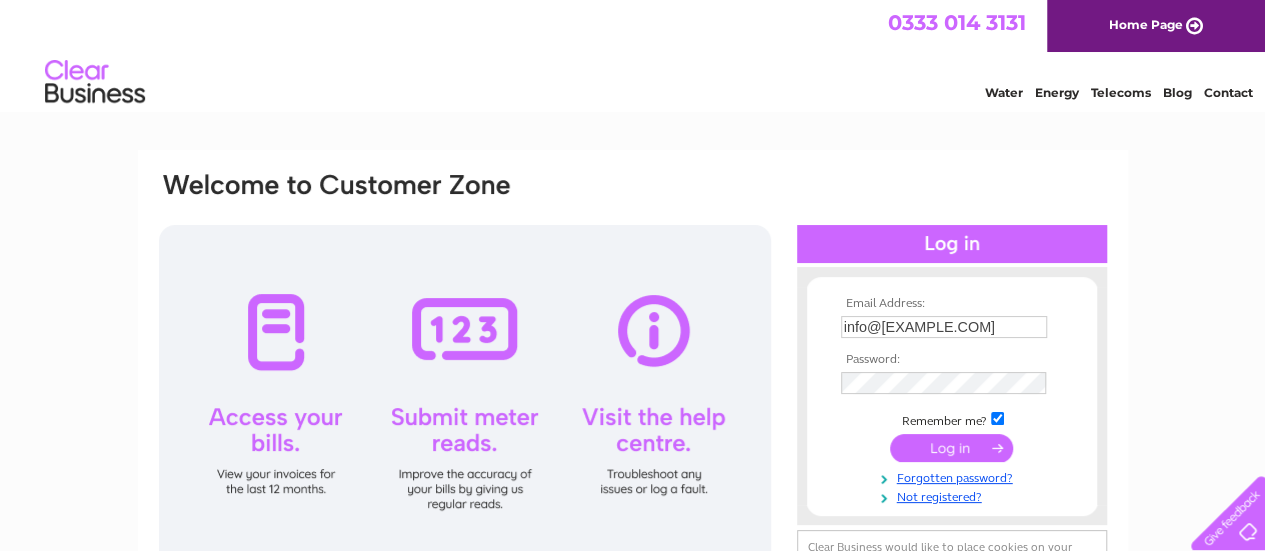 click at bounding box center (951, 448) 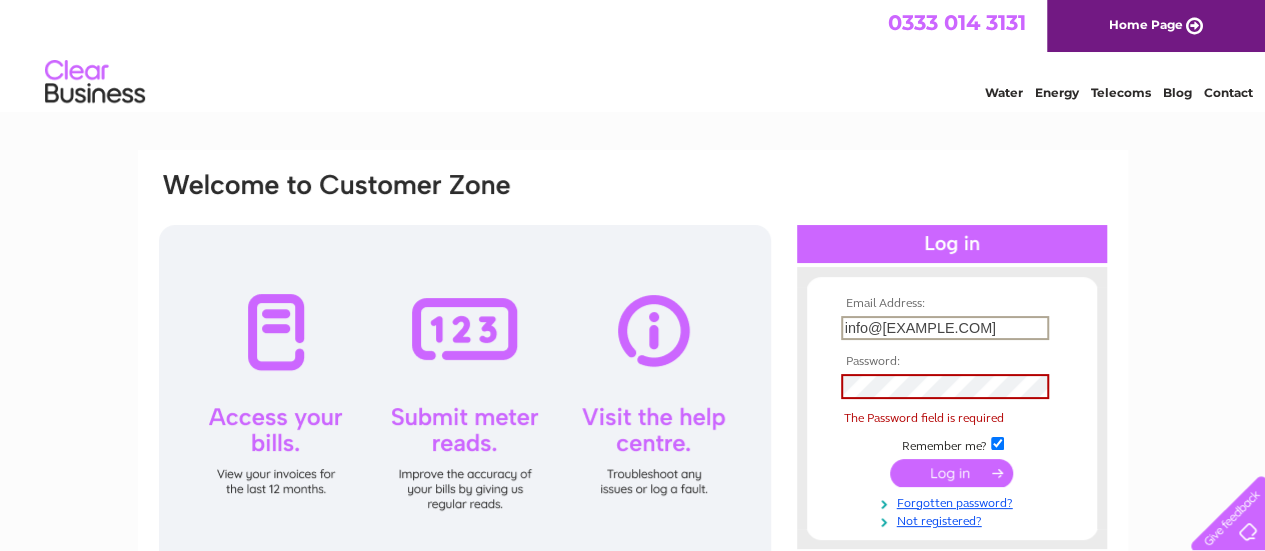 click on "[EMAIL]" at bounding box center [945, 328] 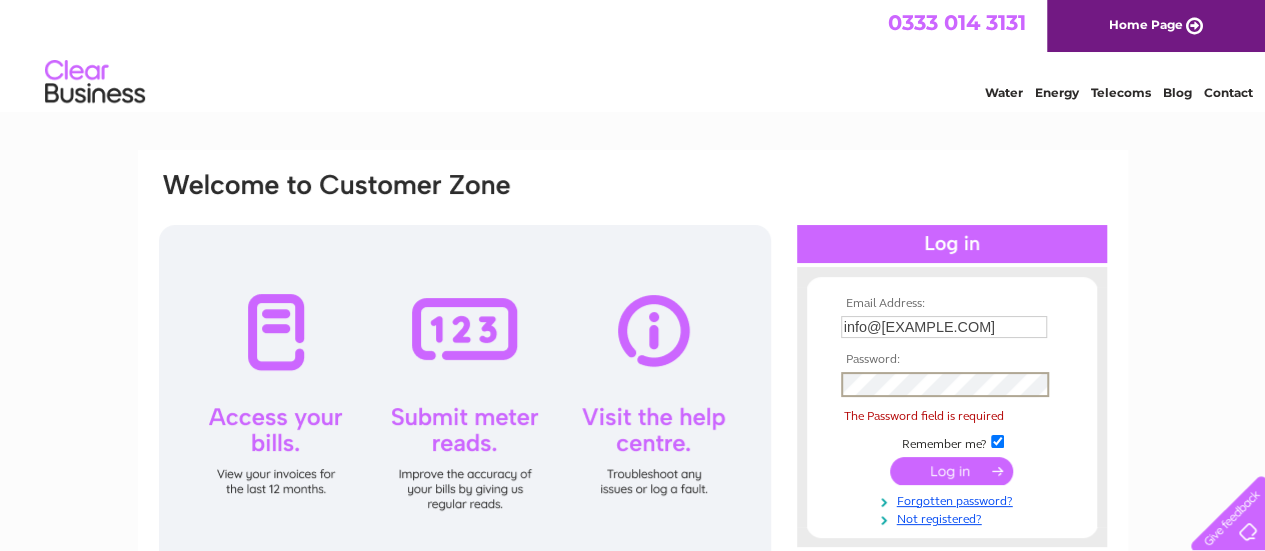 click at bounding box center (952, 384) 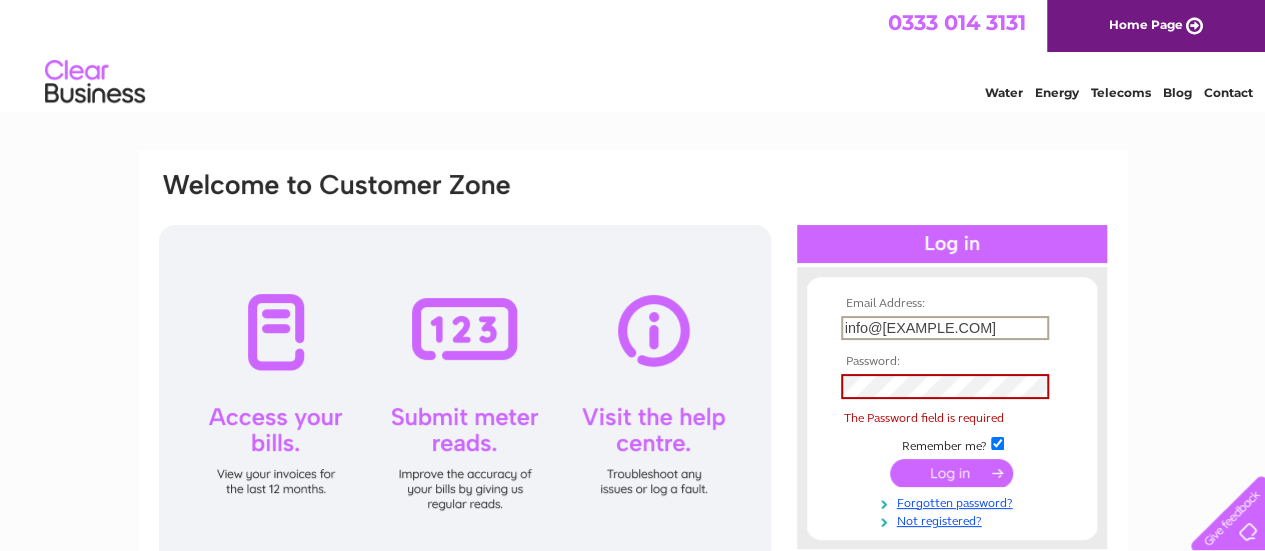 scroll, scrollTop: 0, scrollLeft: 22, axis: horizontal 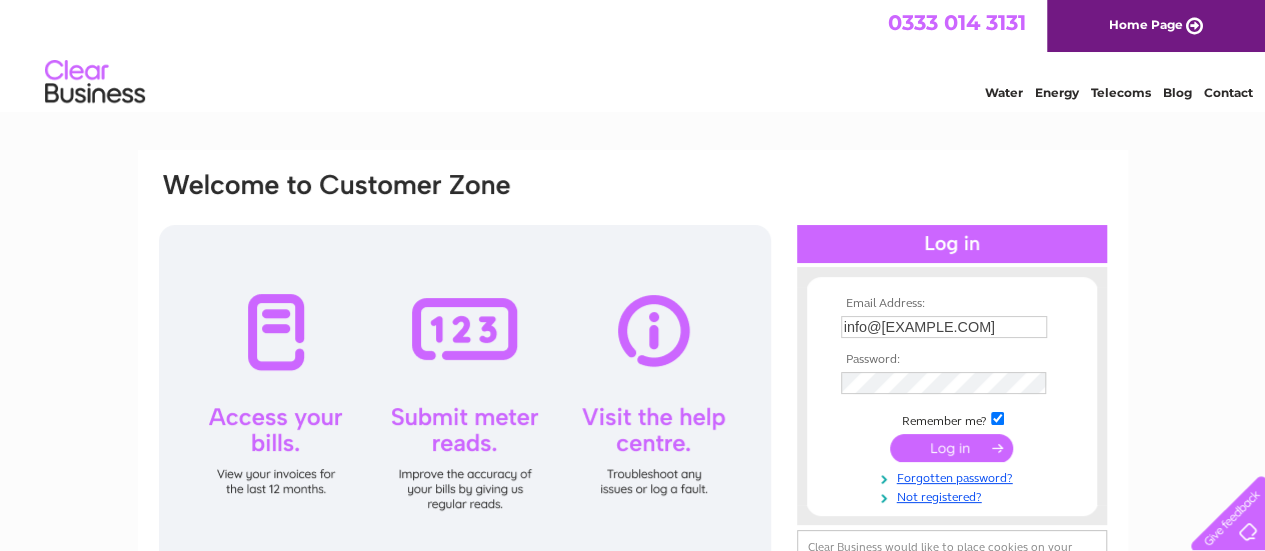 click at bounding box center [951, 448] 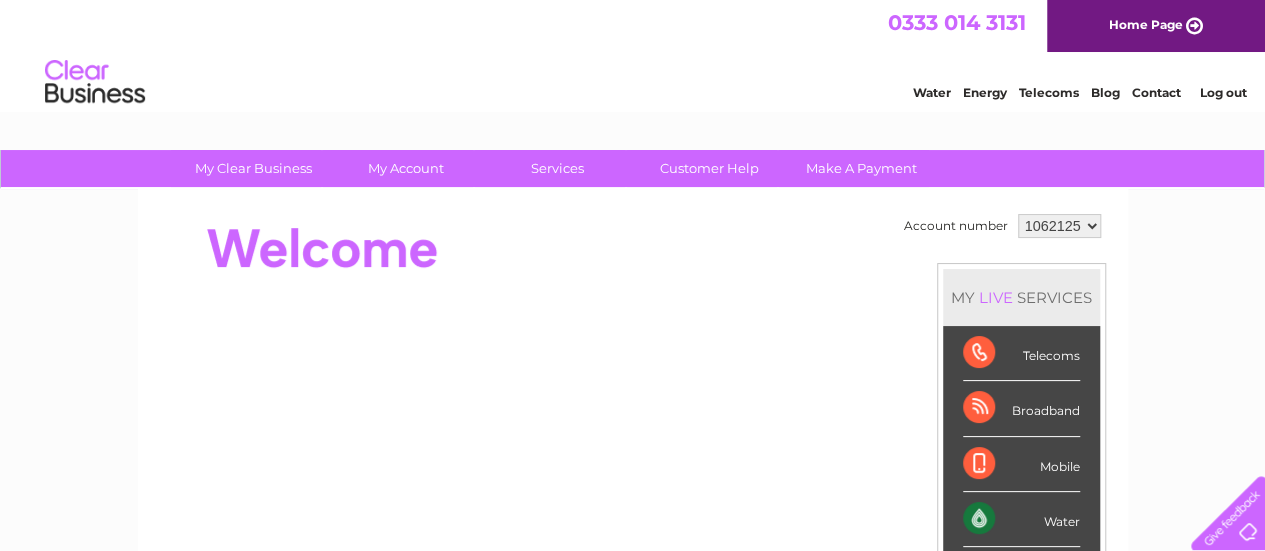 scroll, scrollTop: 0, scrollLeft: 0, axis: both 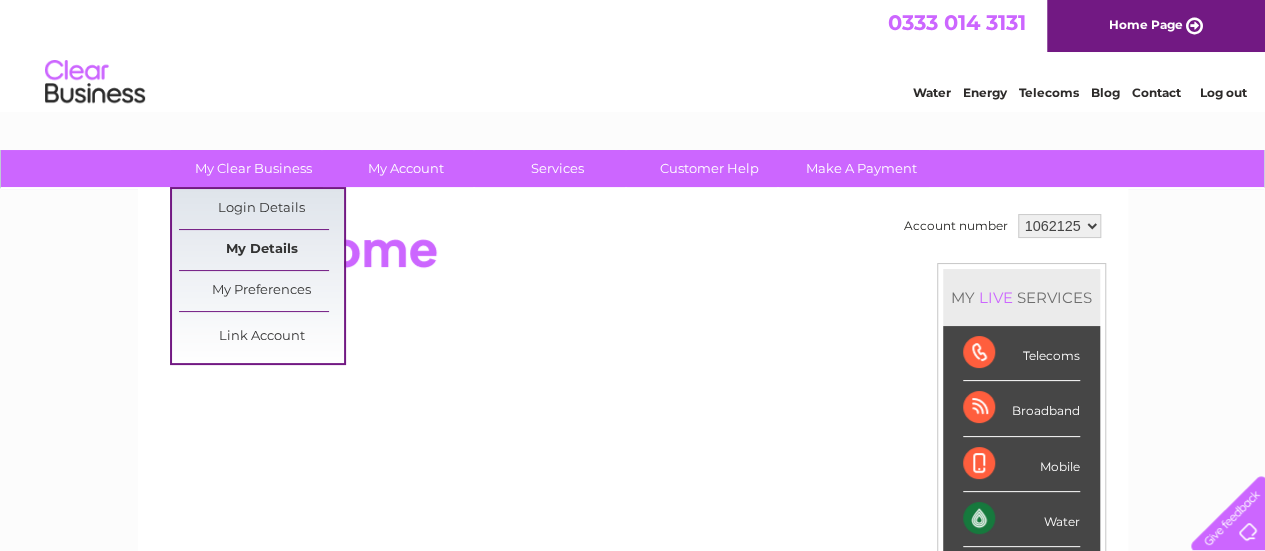 click on "My Details" at bounding box center (261, 250) 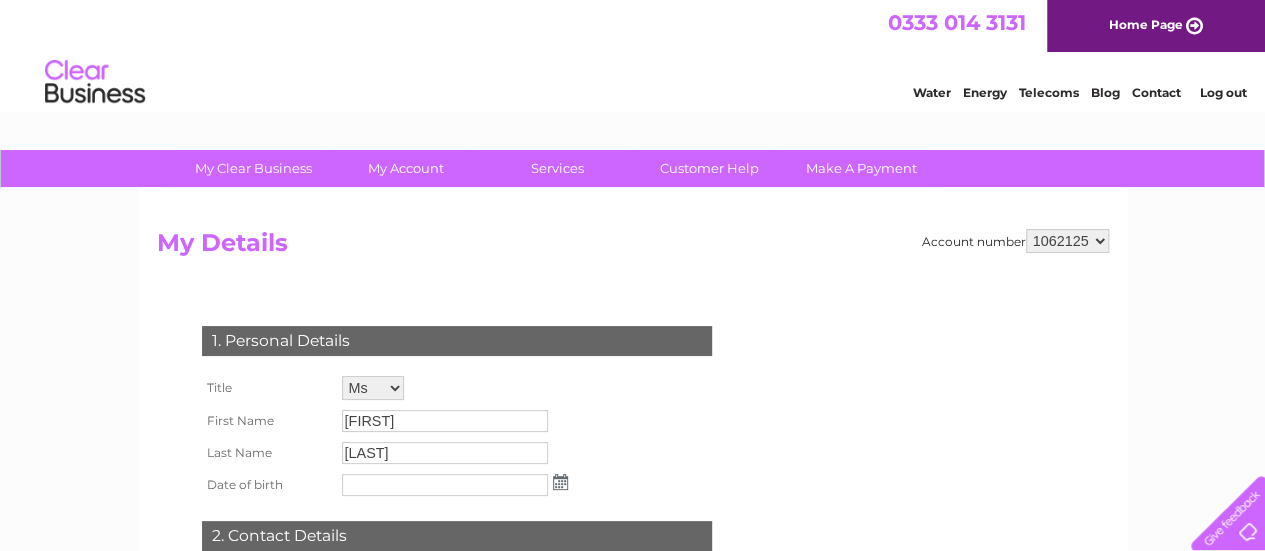 scroll, scrollTop: 0, scrollLeft: 0, axis: both 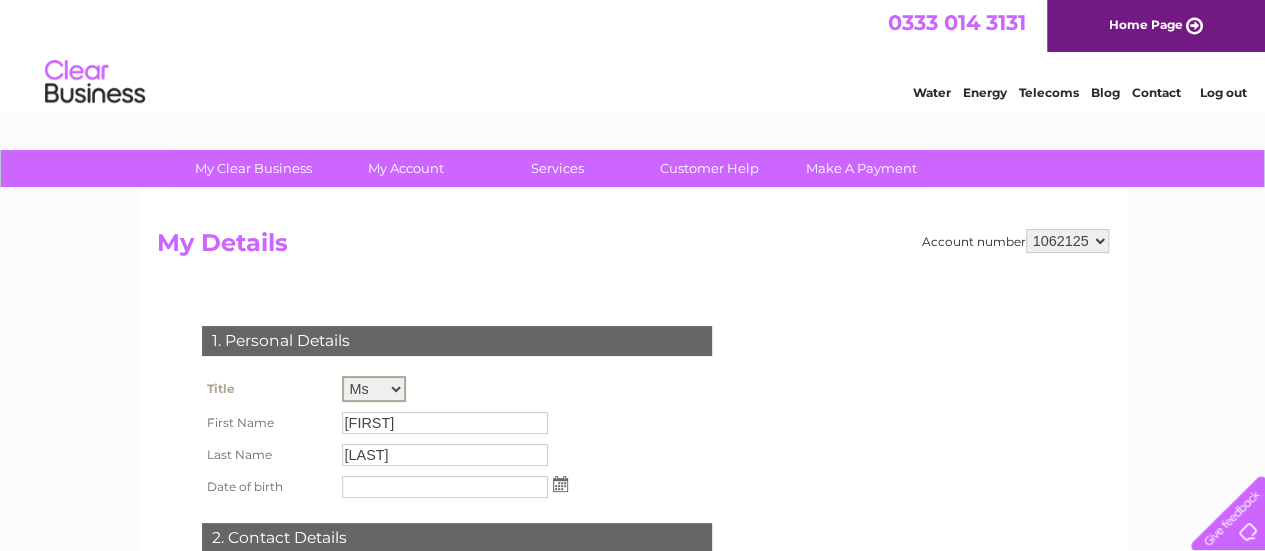 select on "Mrs" 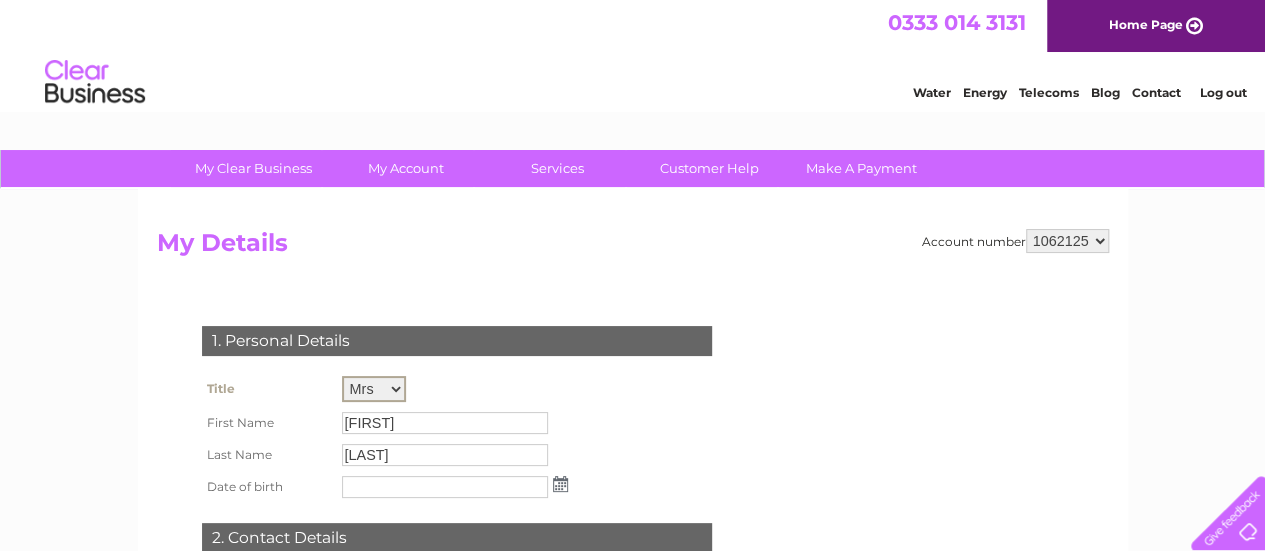click on "Mr
Mrs
Ms
Miss
Dr
Rev
Prof
Other" at bounding box center [374, 389] 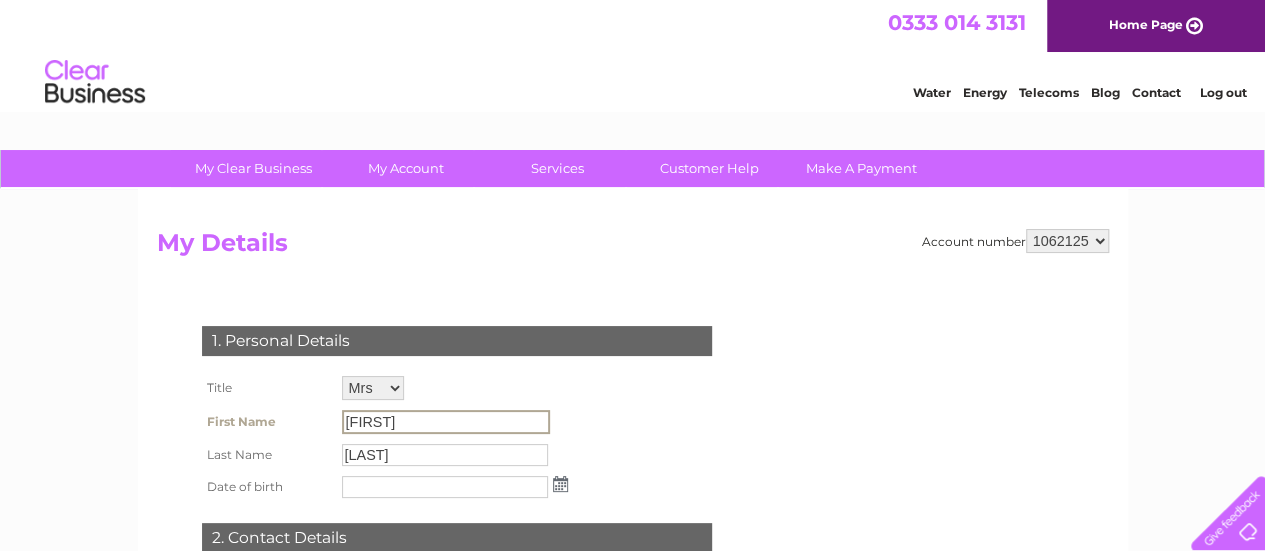click on "Jenny" at bounding box center [446, 422] 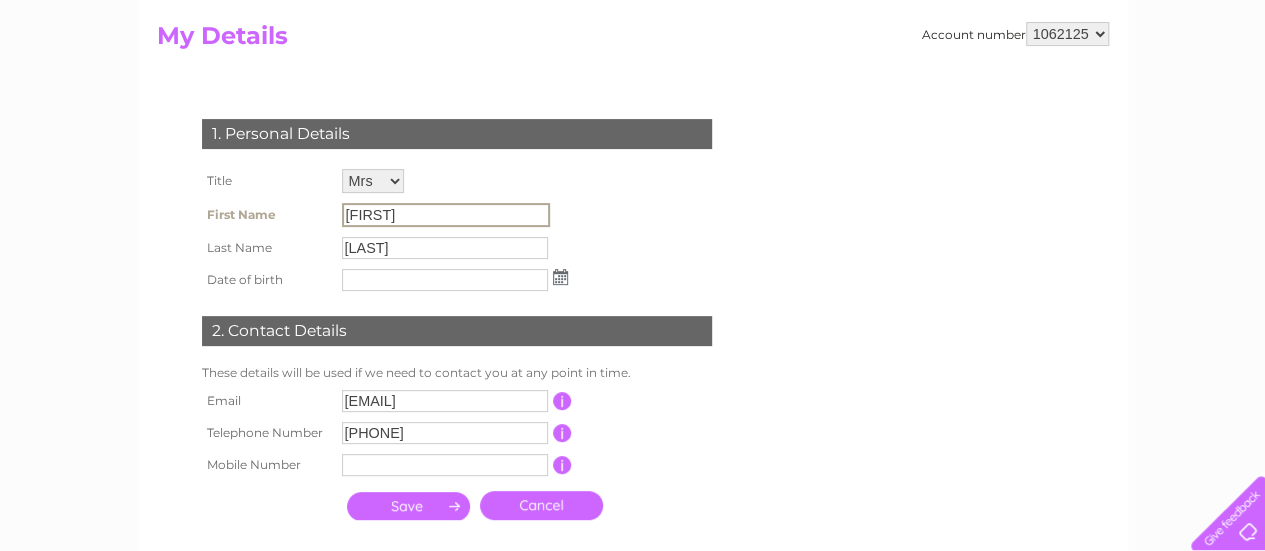 scroll, scrollTop: 200, scrollLeft: 0, axis: vertical 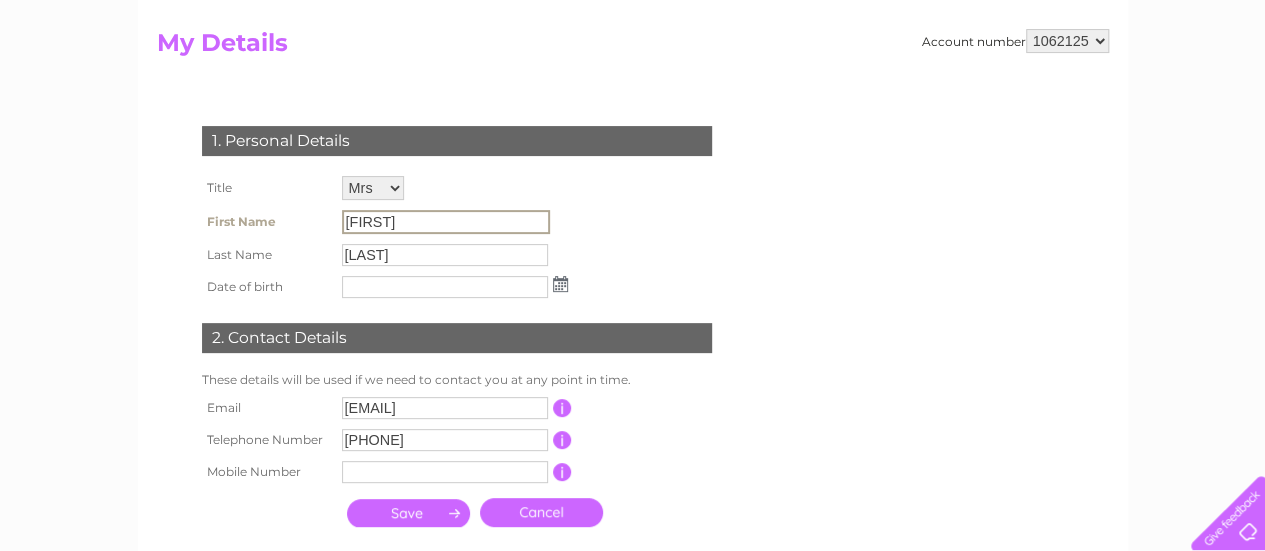 click on "Jenny" at bounding box center (446, 222) 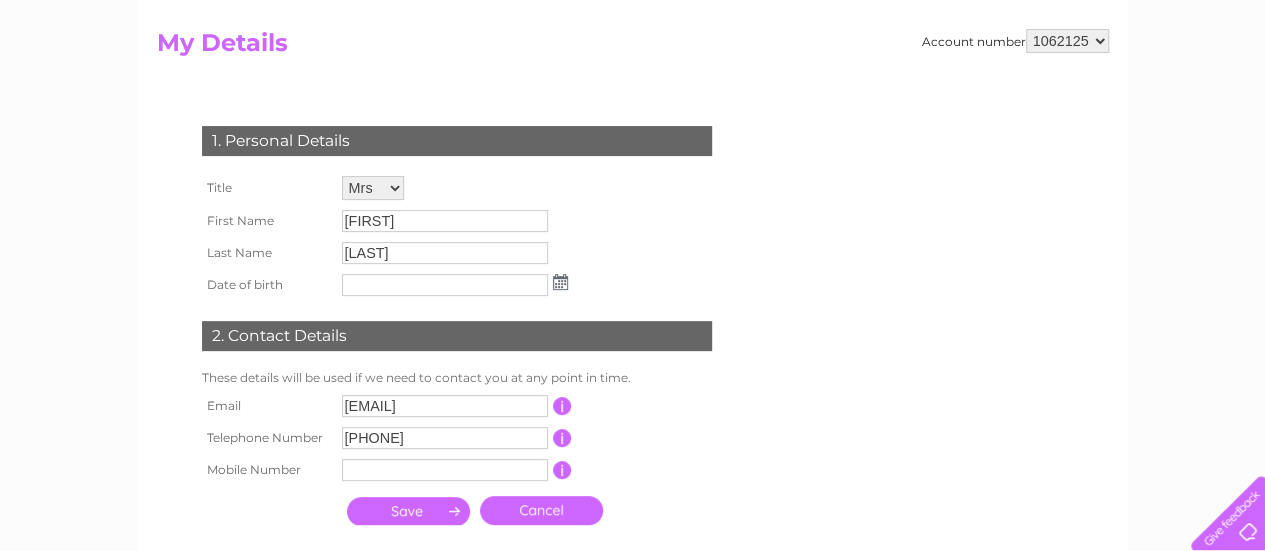 click on "Cancel" at bounding box center (541, 510) 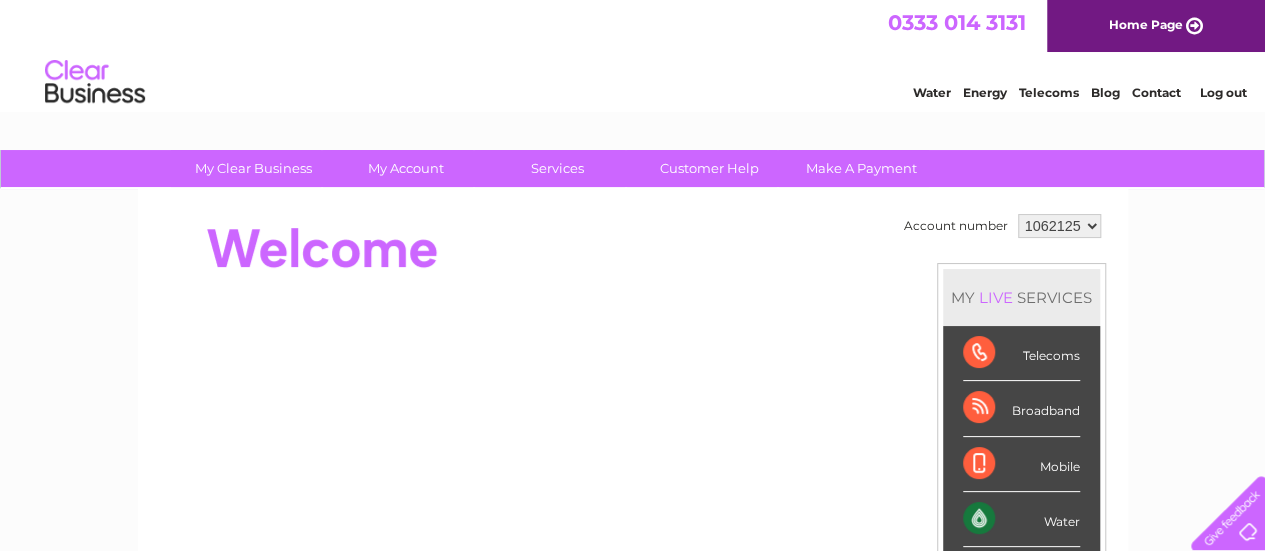 scroll, scrollTop: 0, scrollLeft: 0, axis: both 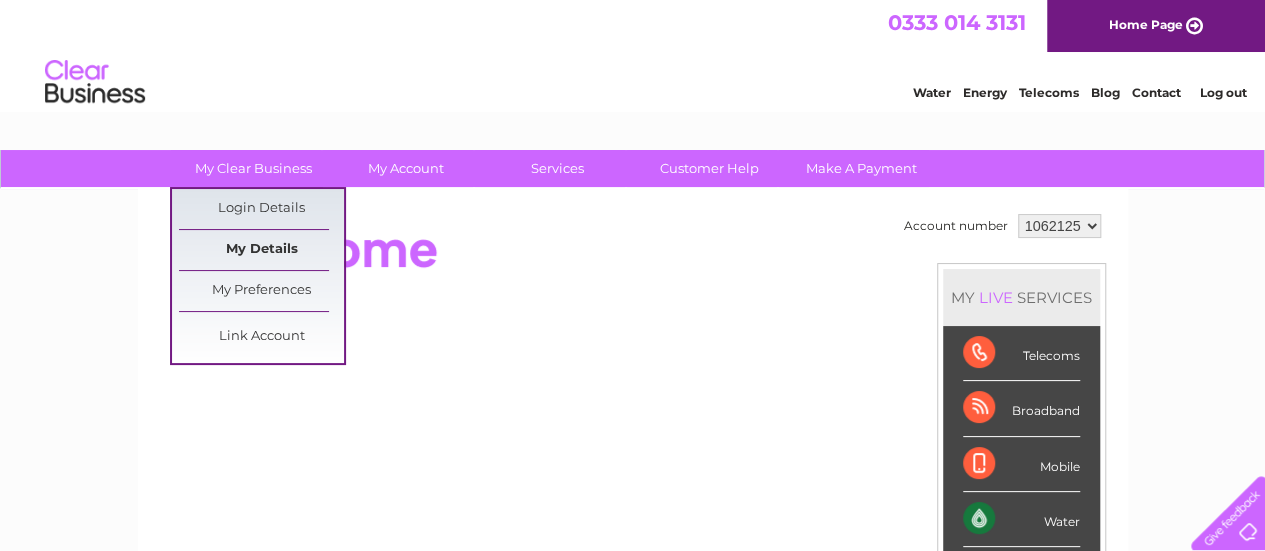 click on "My Details" at bounding box center [261, 250] 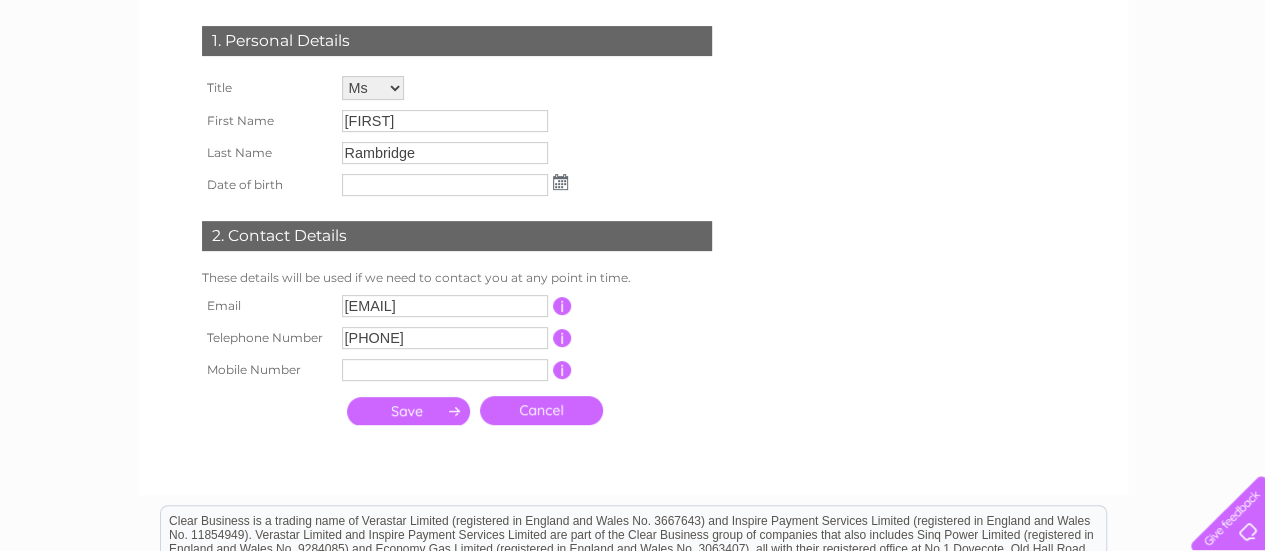 scroll, scrollTop: 200, scrollLeft: 0, axis: vertical 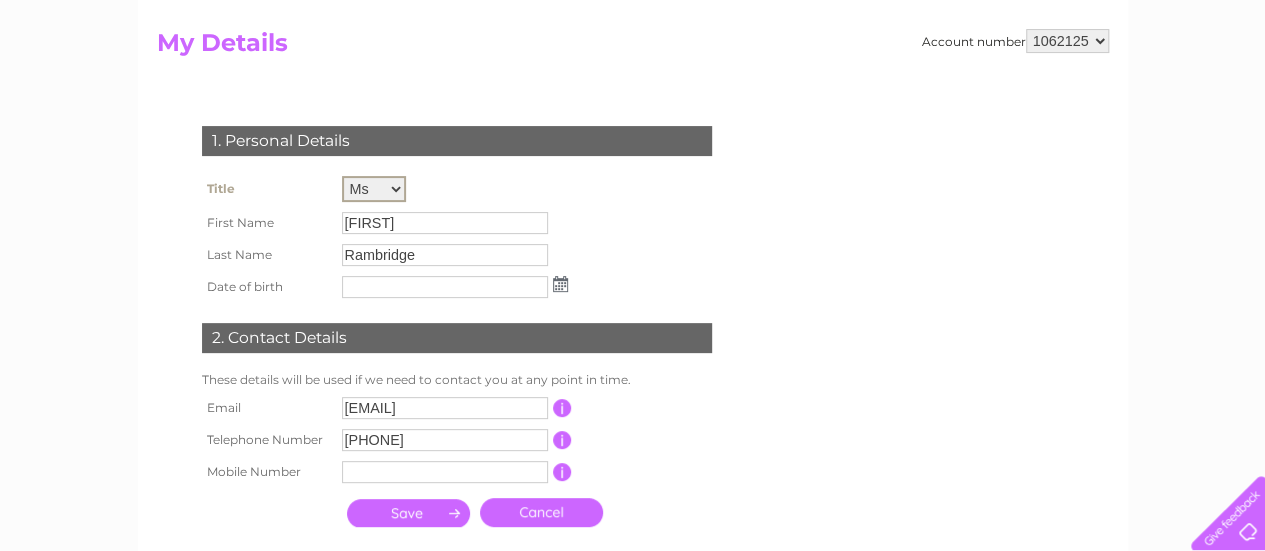 click on "Mr
Mrs
Ms
Miss
Dr
Rev
Prof
Other" at bounding box center [374, 189] 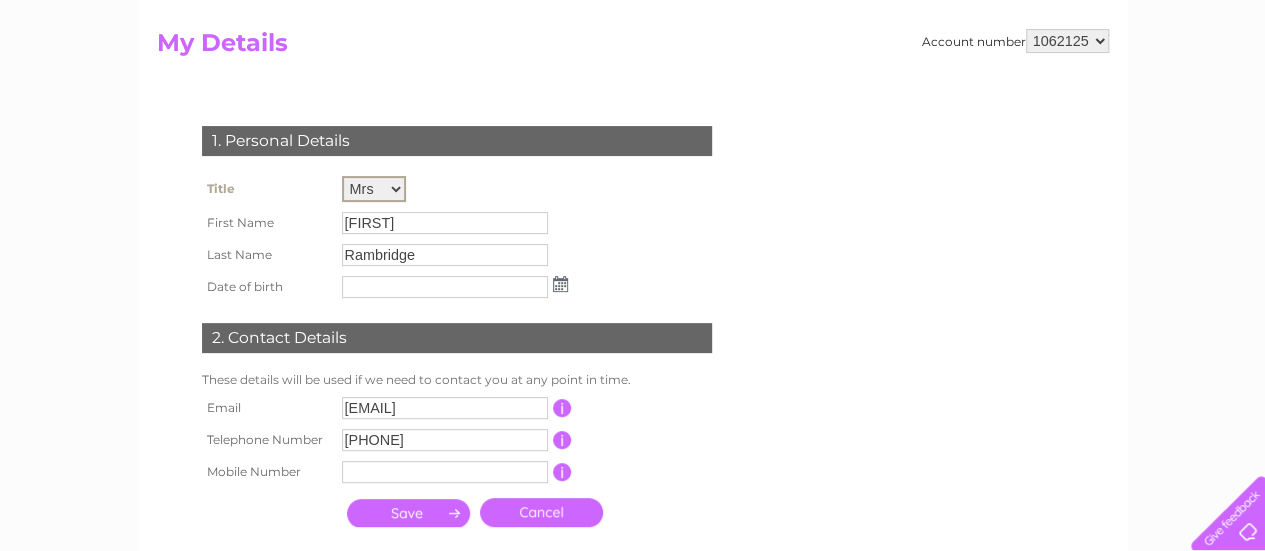 click on "Jenny" at bounding box center [445, 223] 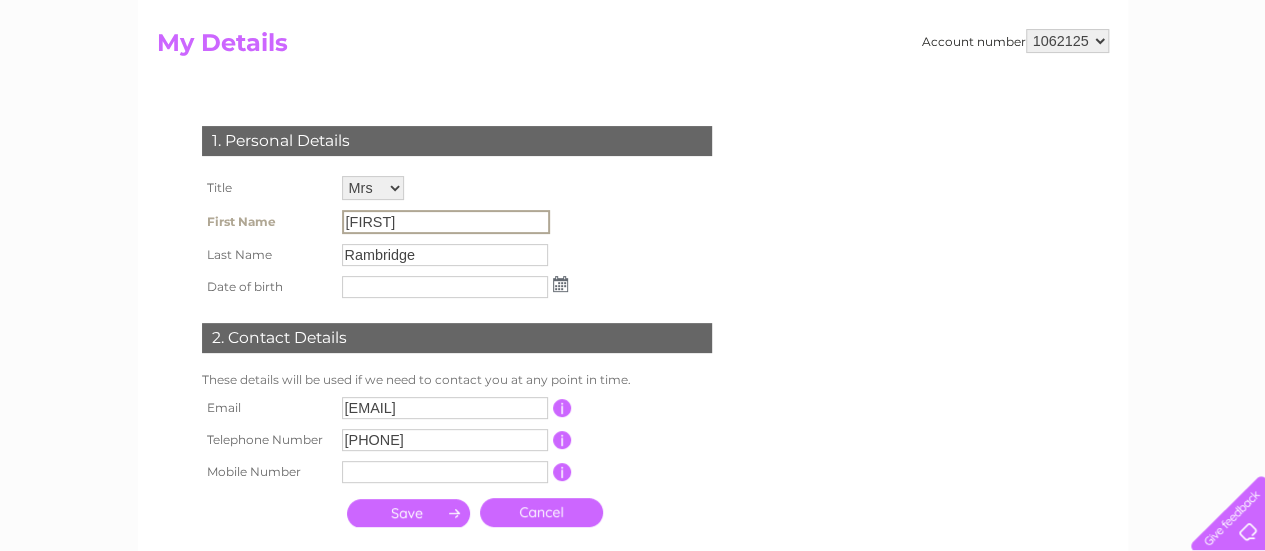 scroll, scrollTop: 0, scrollLeft: 0, axis: both 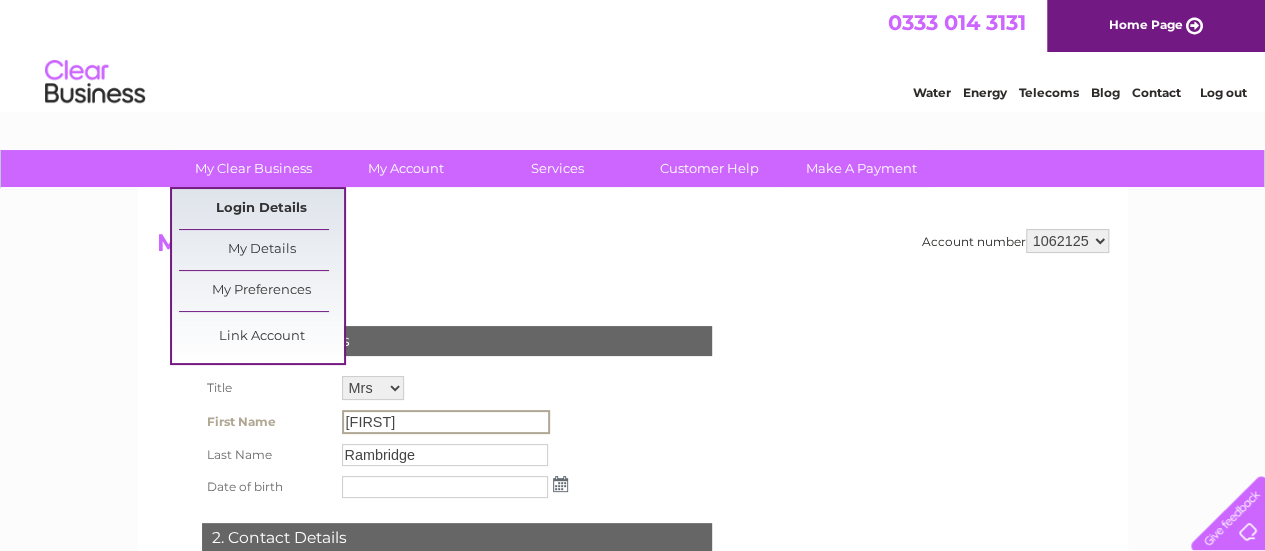 click on "Login Details" at bounding box center (261, 209) 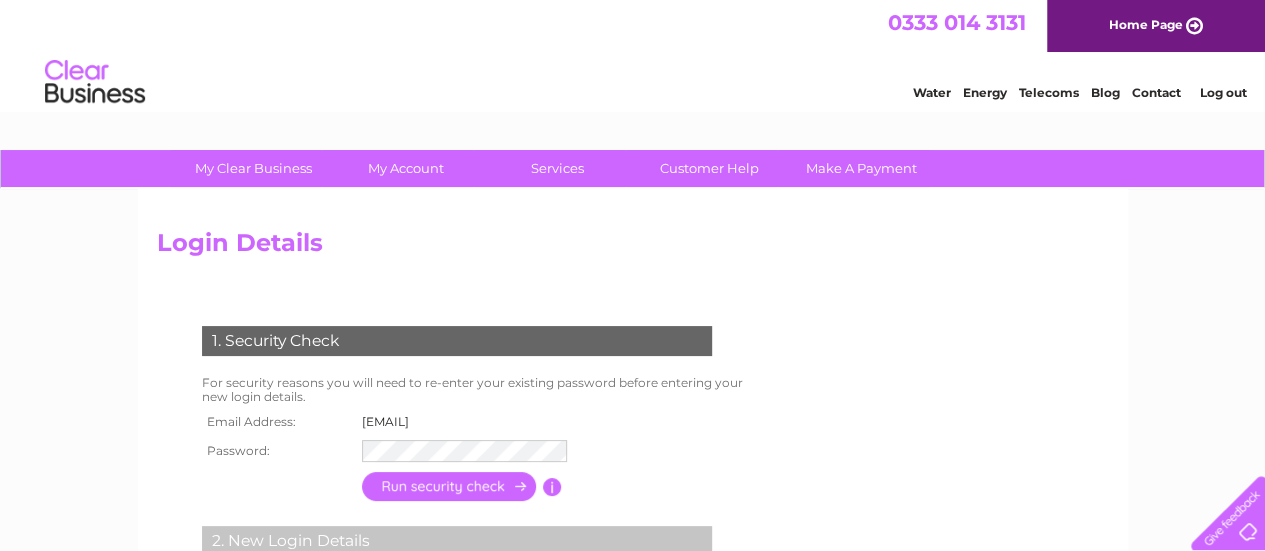 scroll, scrollTop: 0, scrollLeft: 0, axis: both 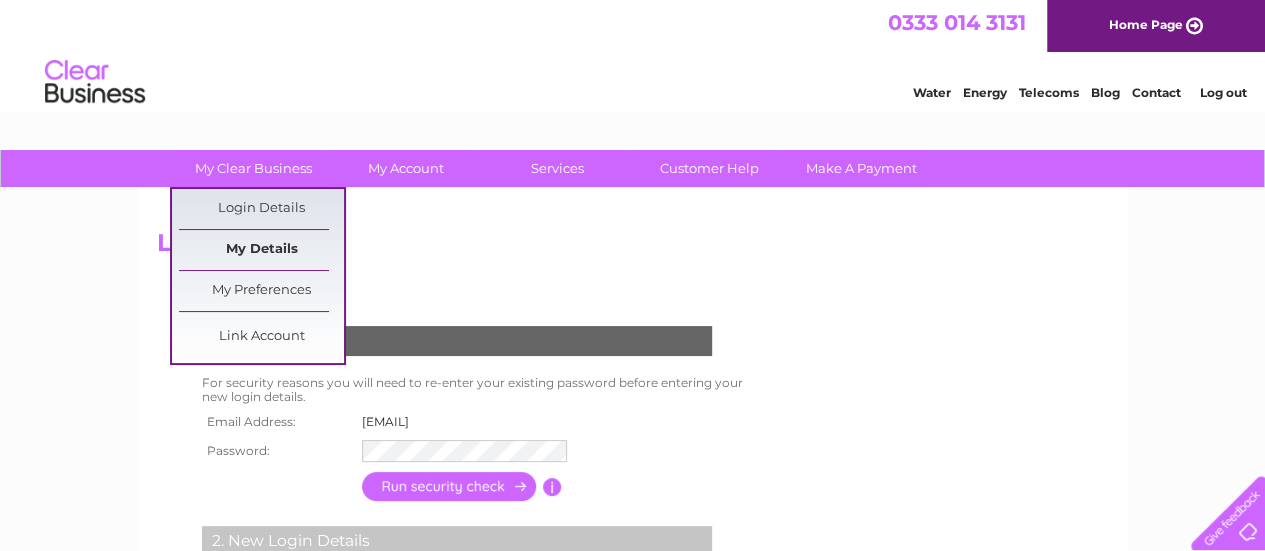 click on "My Details" at bounding box center (261, 250) 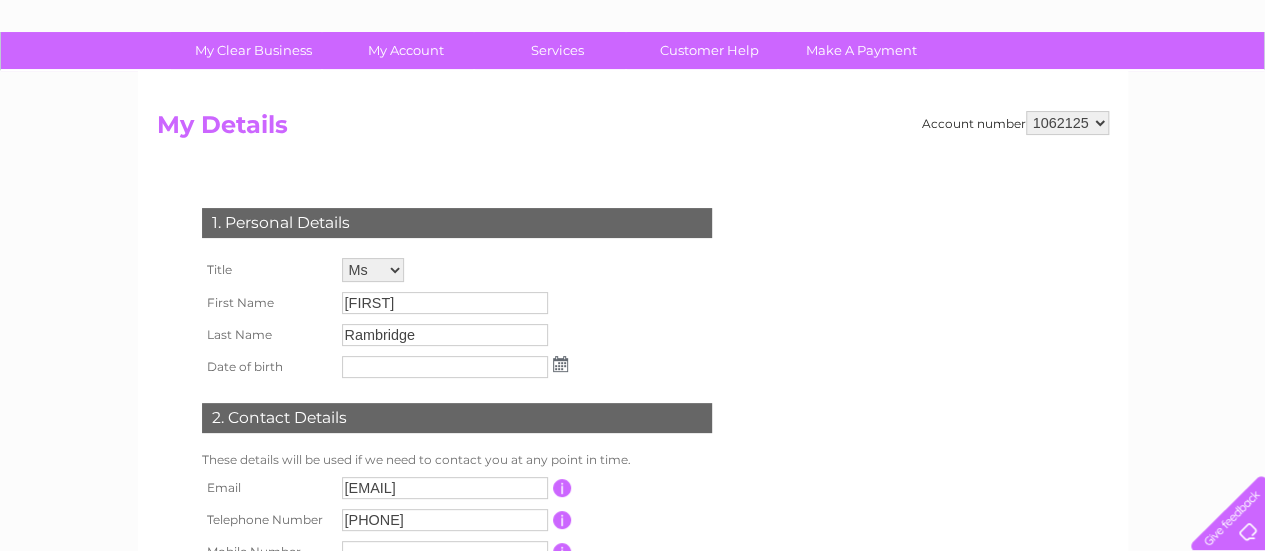 scroll, scrollTop: 100, scrollLeft: 0, axis: vertical 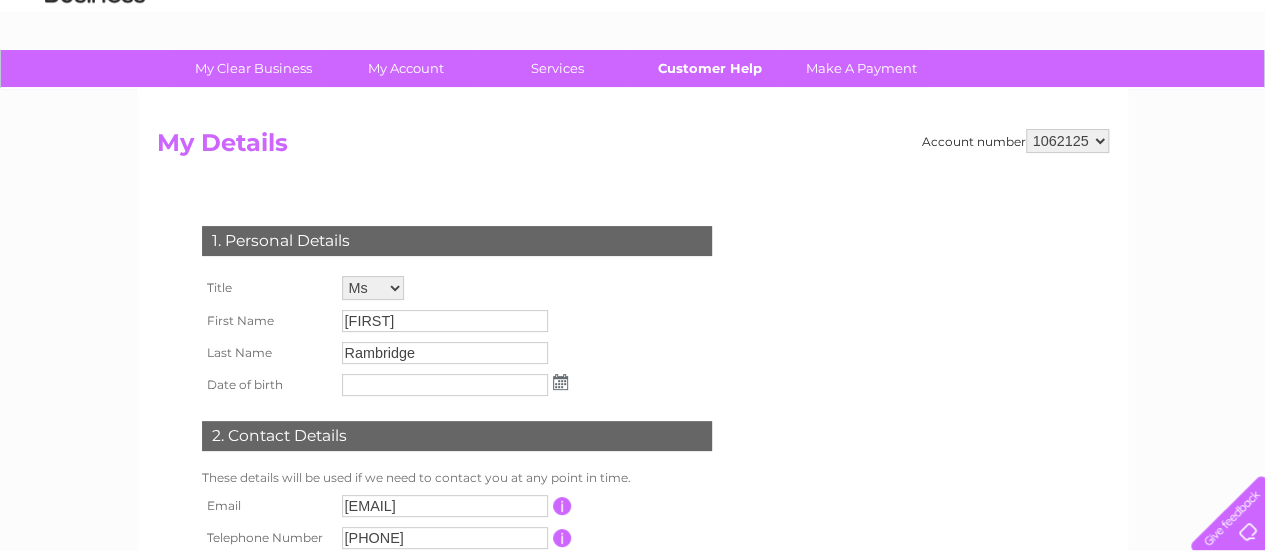click on "Customer Help" at bounding box center [709, 68] 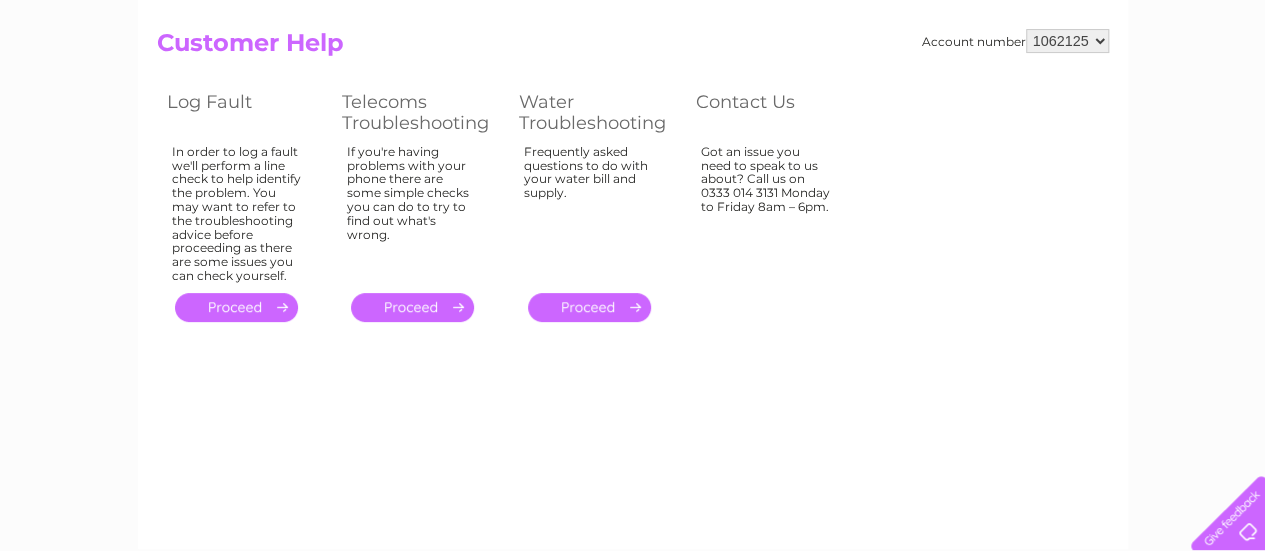 scroll, scrollTop: 0, scrollLeft: 0, axis: both 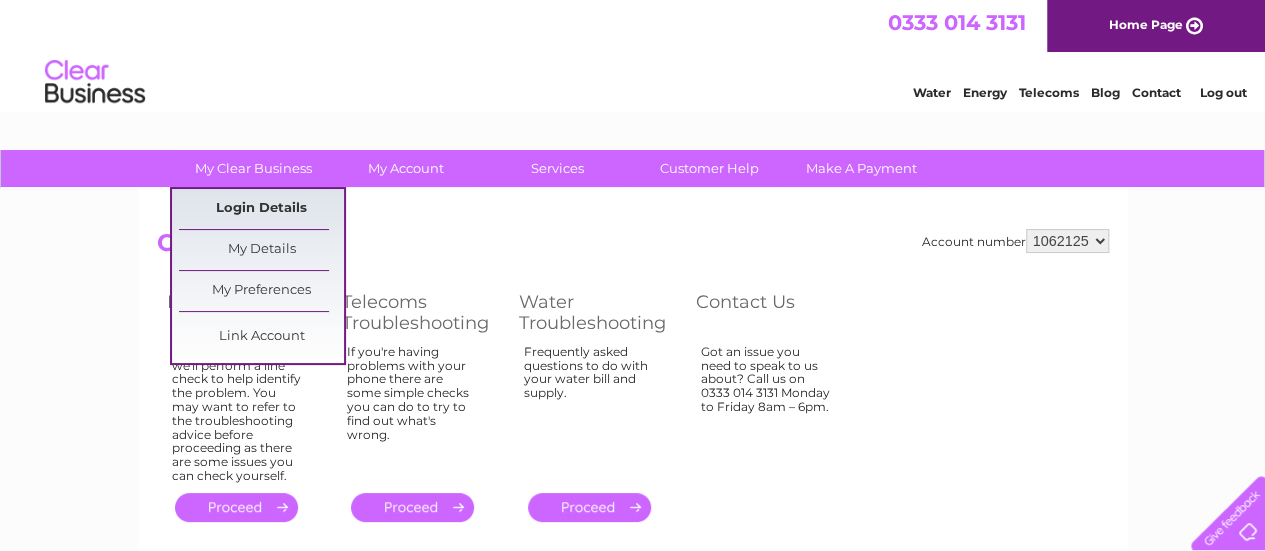 click on "Login Details" at bounding box center (261, 209) 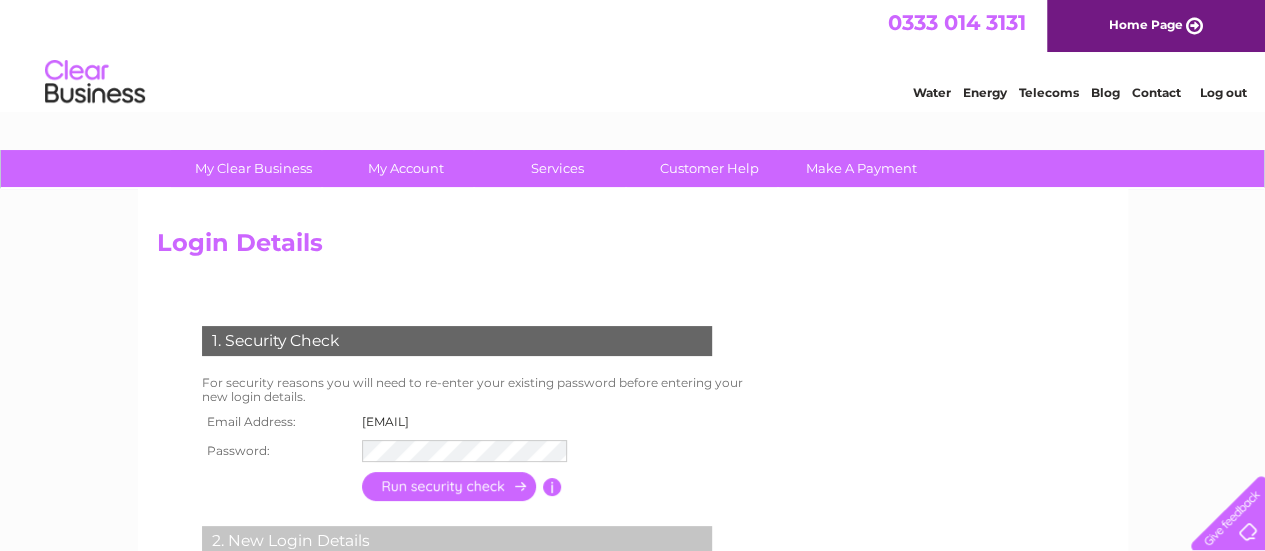scroll, scrollTop: 0, scrollLeft: 0, axis: both 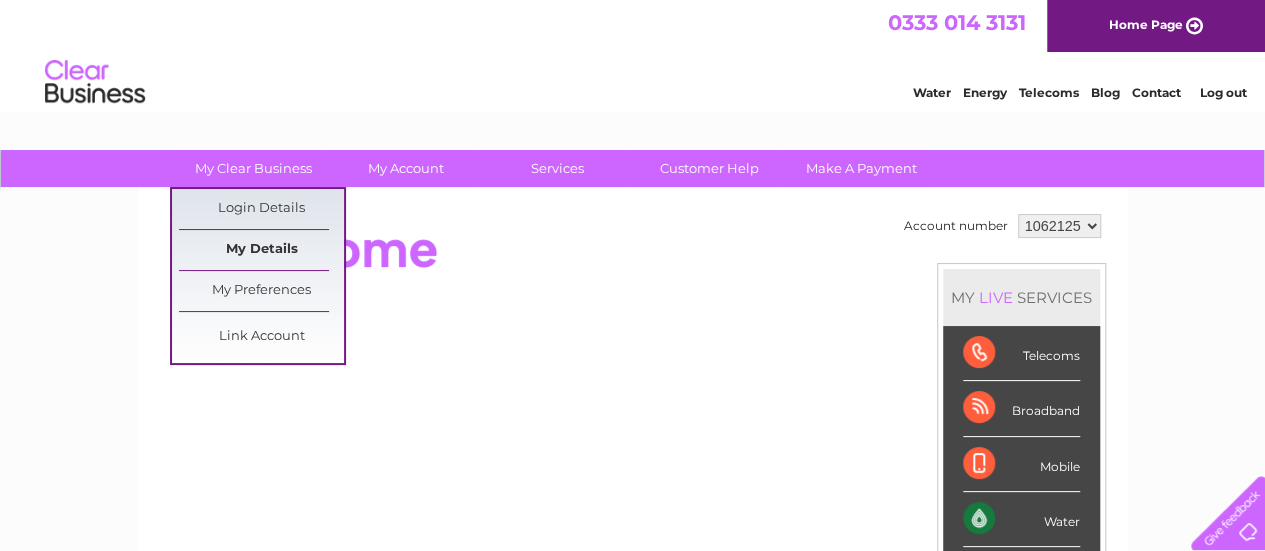 click on "My Details" at bounding box center [261, 250] 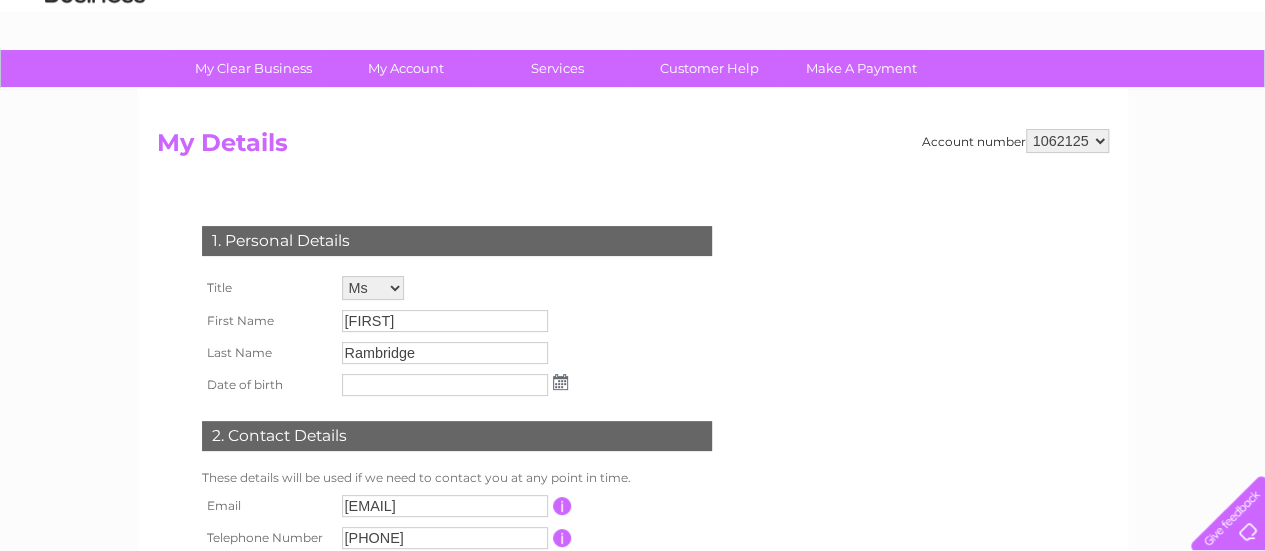 scroll, scrollTop: 200, scrollLeft: 0, axis: vertical 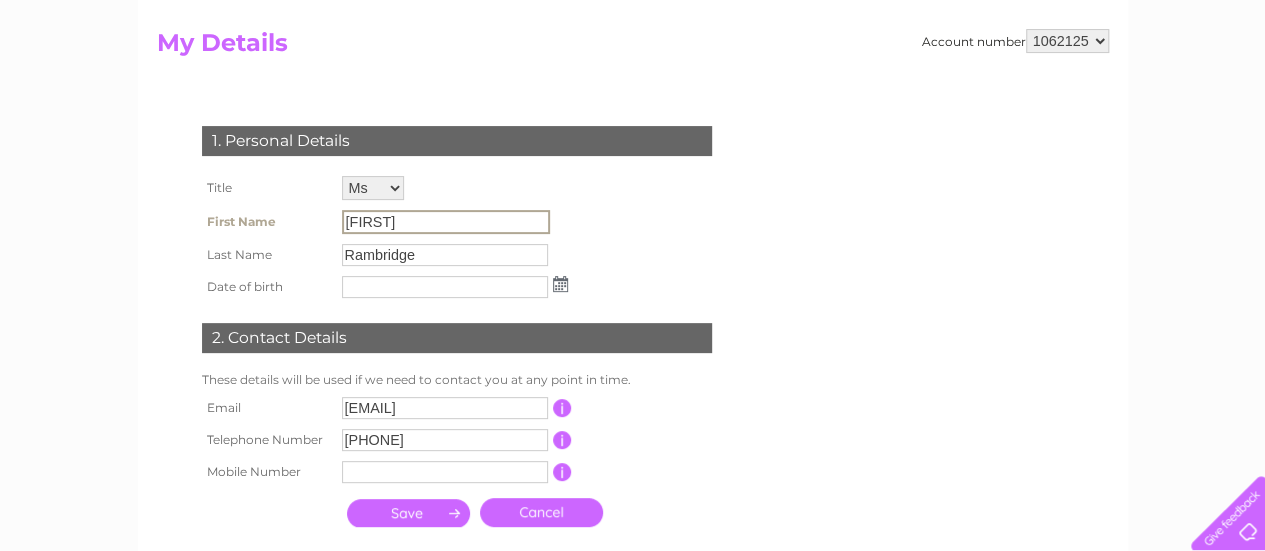 click on "[FIRST]" at bounding box center (446, 222) 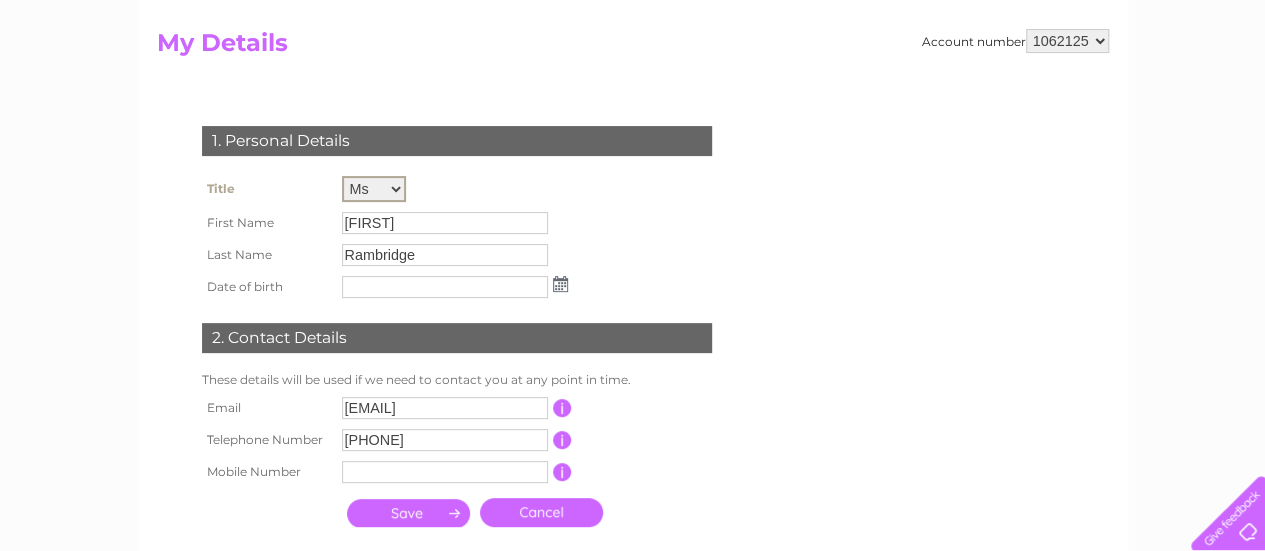 click on "Mr
Mrs
Ms
Miss
Dr
Rev
Prof
Other" at bounding box center (374, 189) 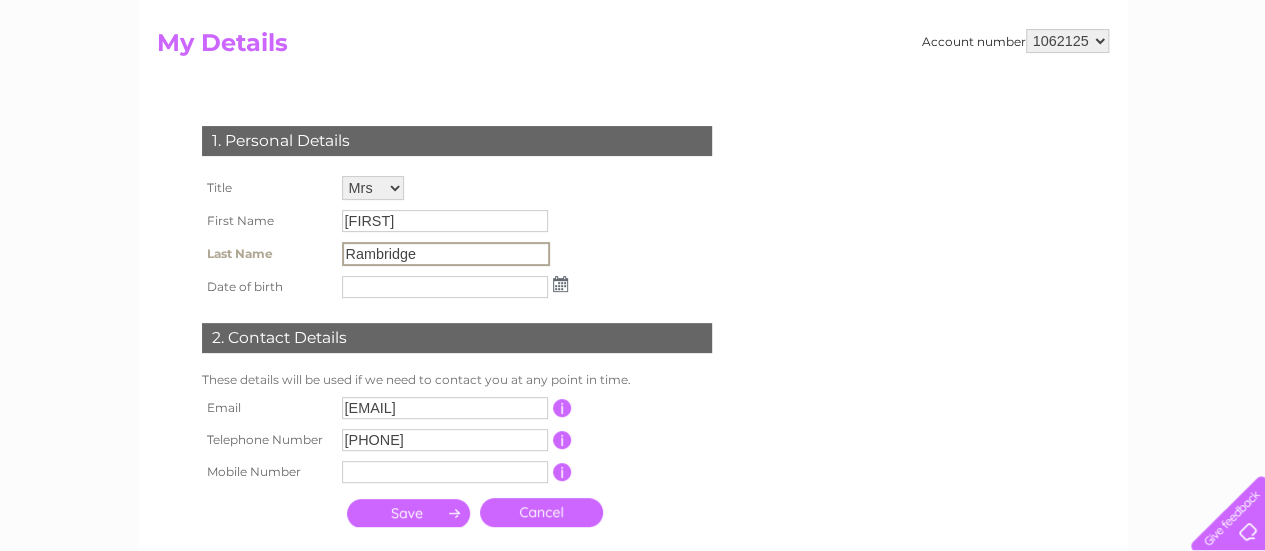 drag, startPoint x: 348, startPoint y: 255, endPoint x: 439, endPoint y: 242, distance: 91.92388 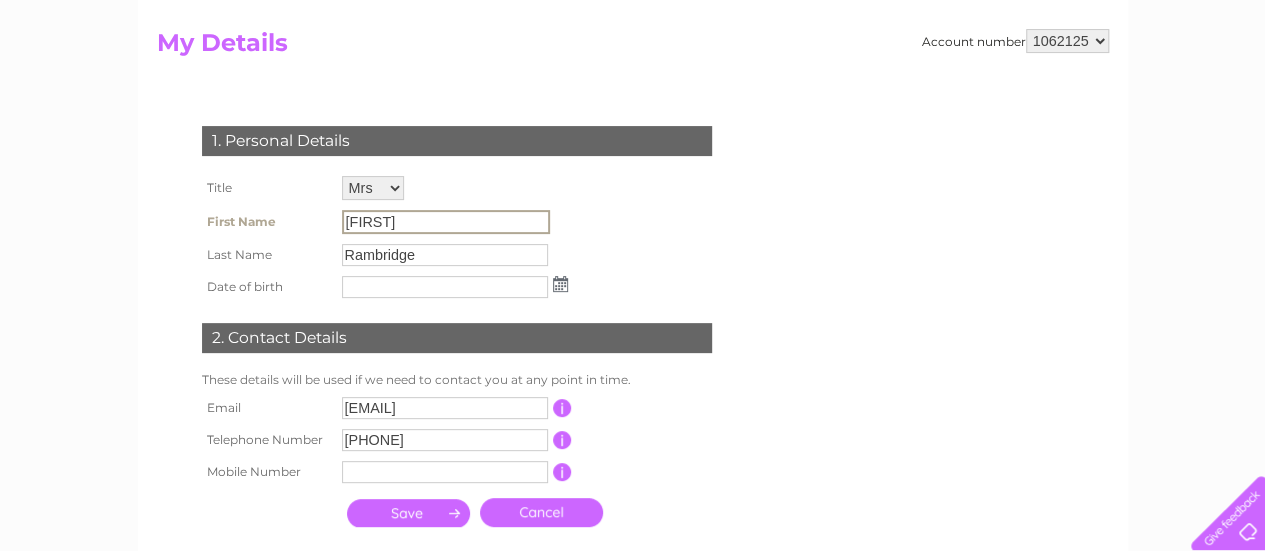 click on "Jenny" at bounding box center [446, 222] 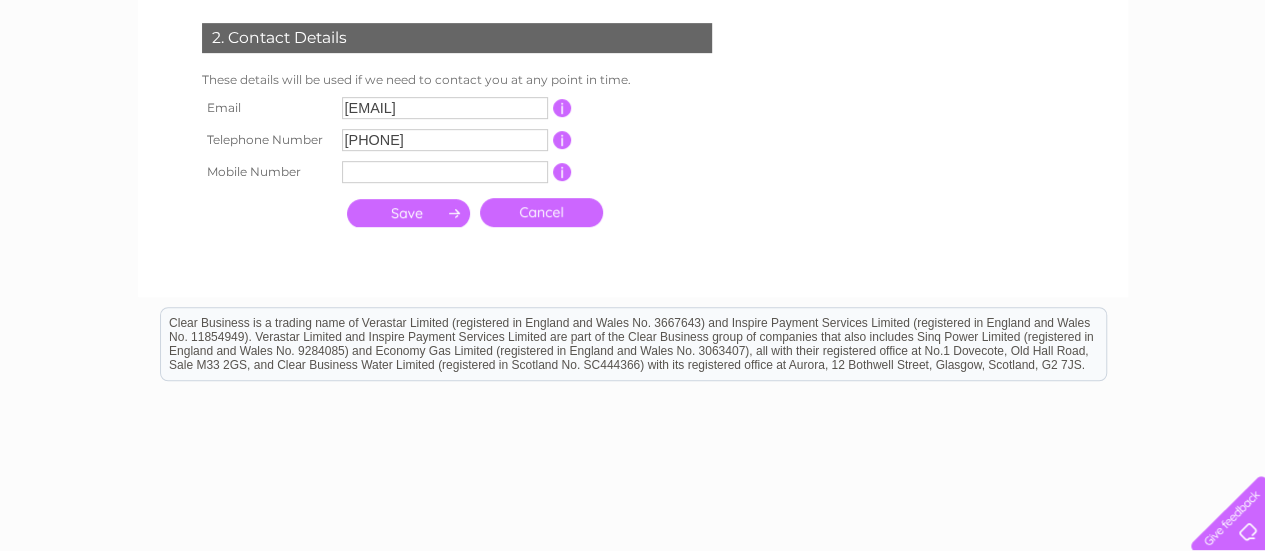 scroll, scrollTop: 0, scrollLeft: 0, axis: both 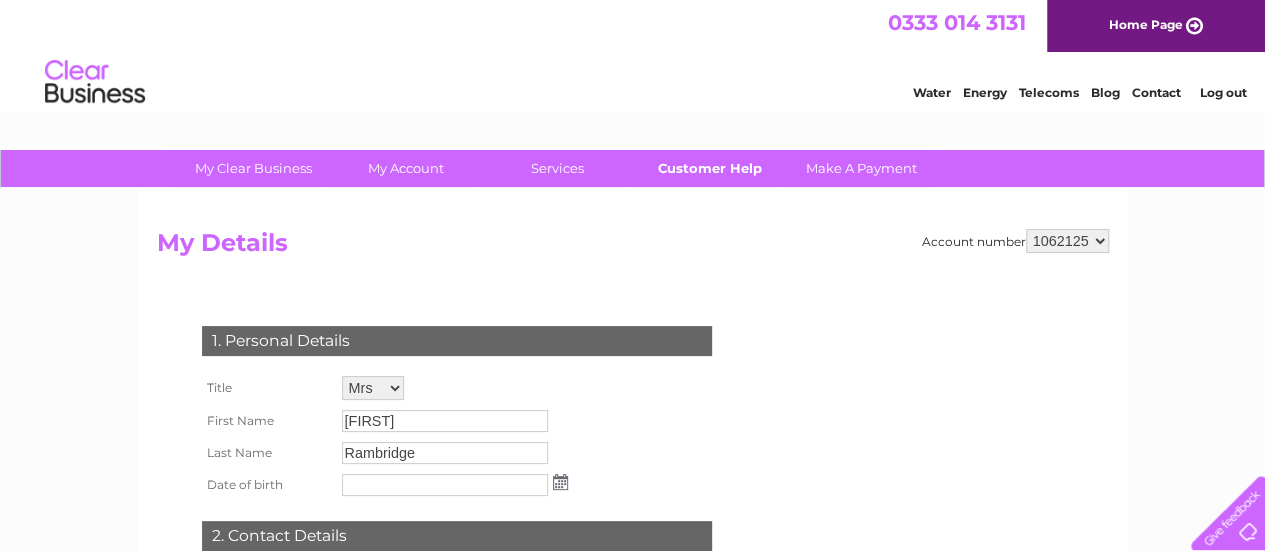 click on "Customer Help" at bounding box center [709, 168] 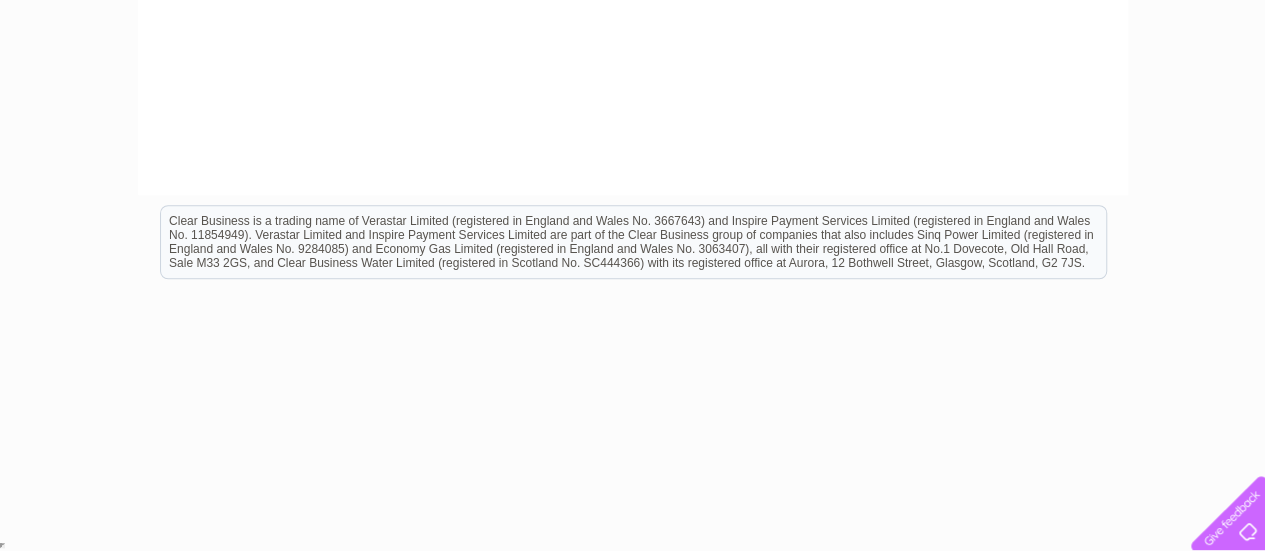 scroll, scrollTop: 54, scrollLeft: 0, axis: vertical 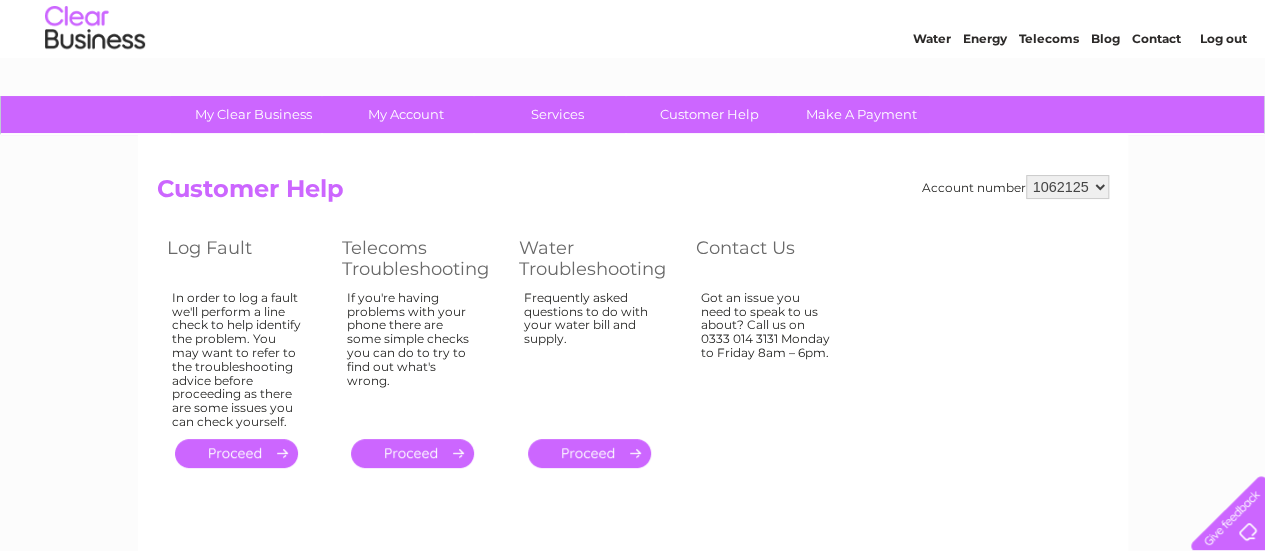 click on "Log out" at bounding box center (1222, 38) 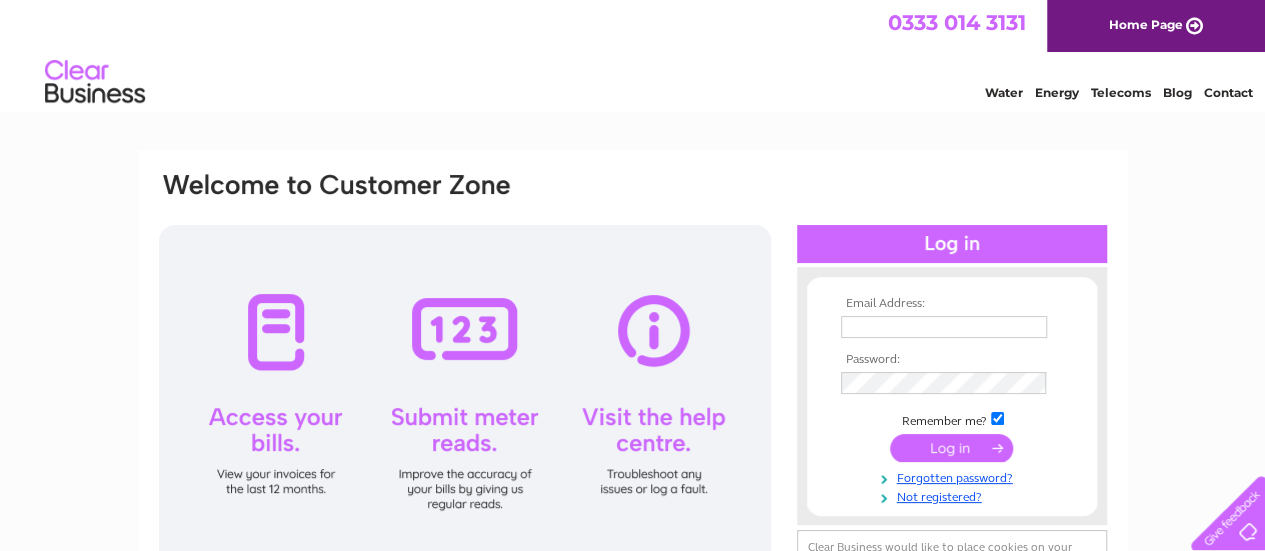 scroll, scrollTop: 0, scrollLeft: 0, axis: both 